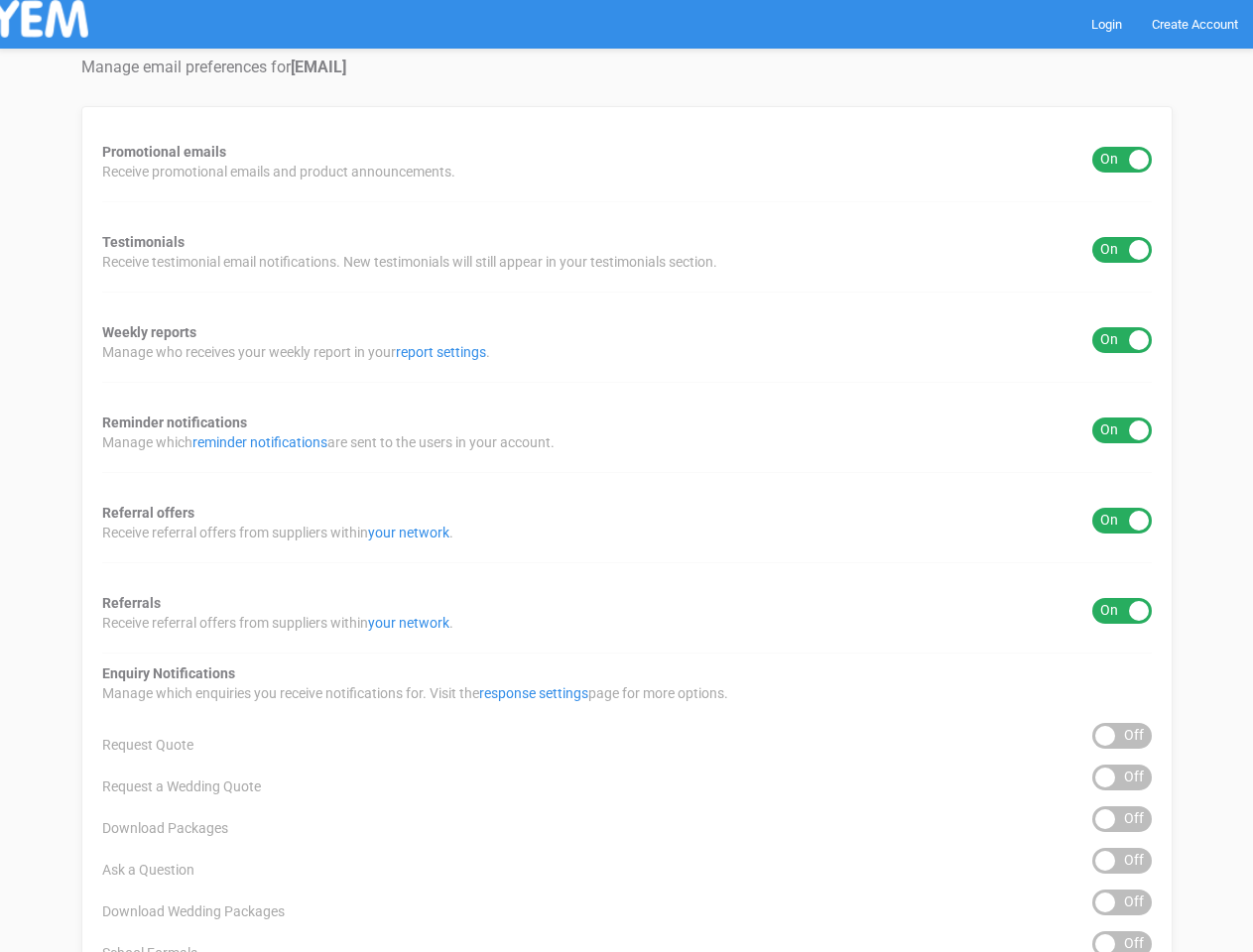 scroll, scrollTop: 0, scrollLeft: 0, axis: both 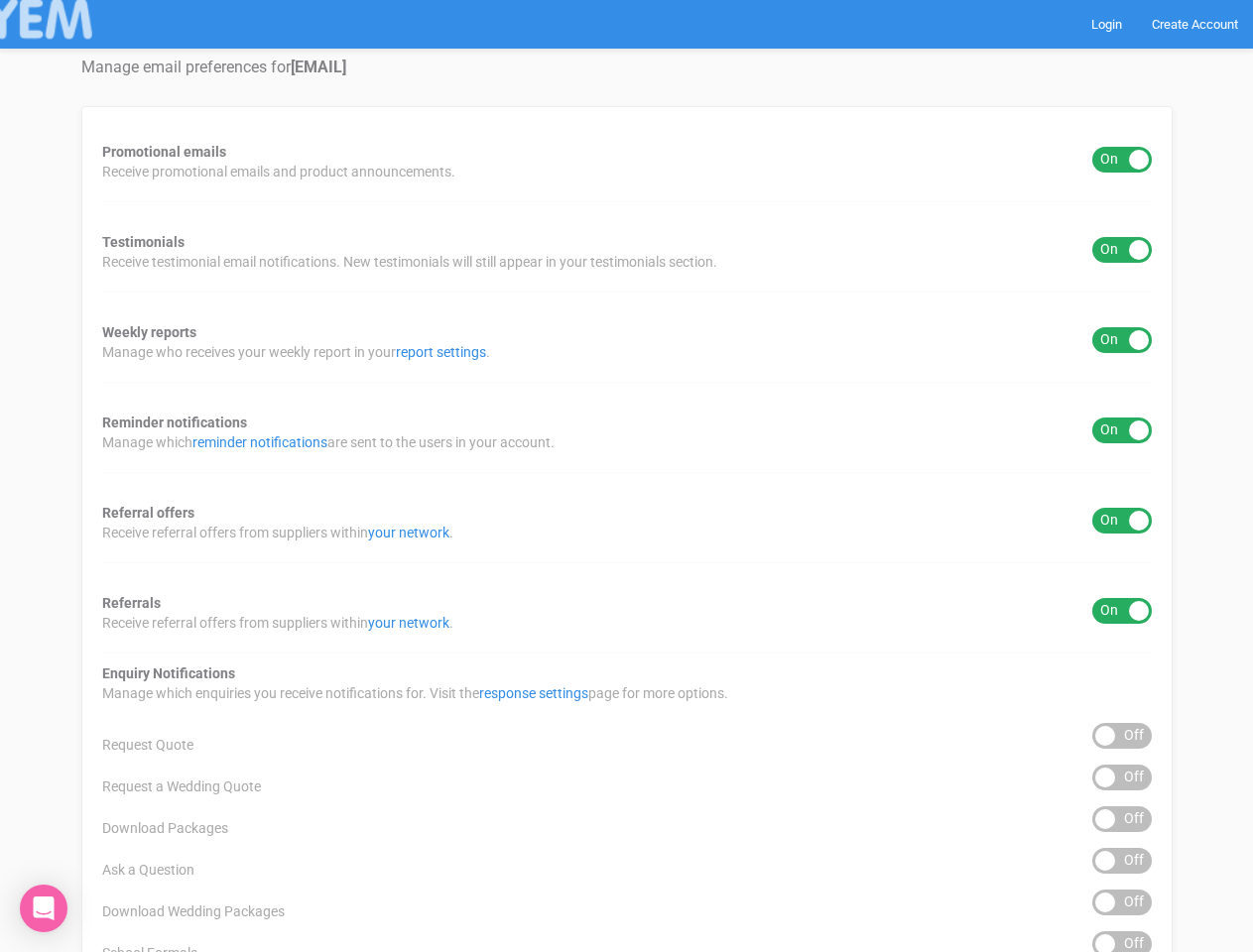 click on "Promotional emails
ON
OFF
Receive promotional emails and product announcements.
Testimonials
ON
OFF
Receive testimonial email notifications.  New testimonials will still appear in your testimonials section.
Weekly reports
ON
OFF
Manage who receives your weekly report in your  report settings .
Reminder notifications
ON
OFF
Manage which  reminder notifications  are sent to the users in your account.
Referral offers
ON
OFF
Receive referral offers from suppliers within  your network .
Referrals
ON
OFF
Receive referral offers from suppliers within  your network .
Enquiry Notifications
response settings  page for more options." at bounding box center (627, 799) 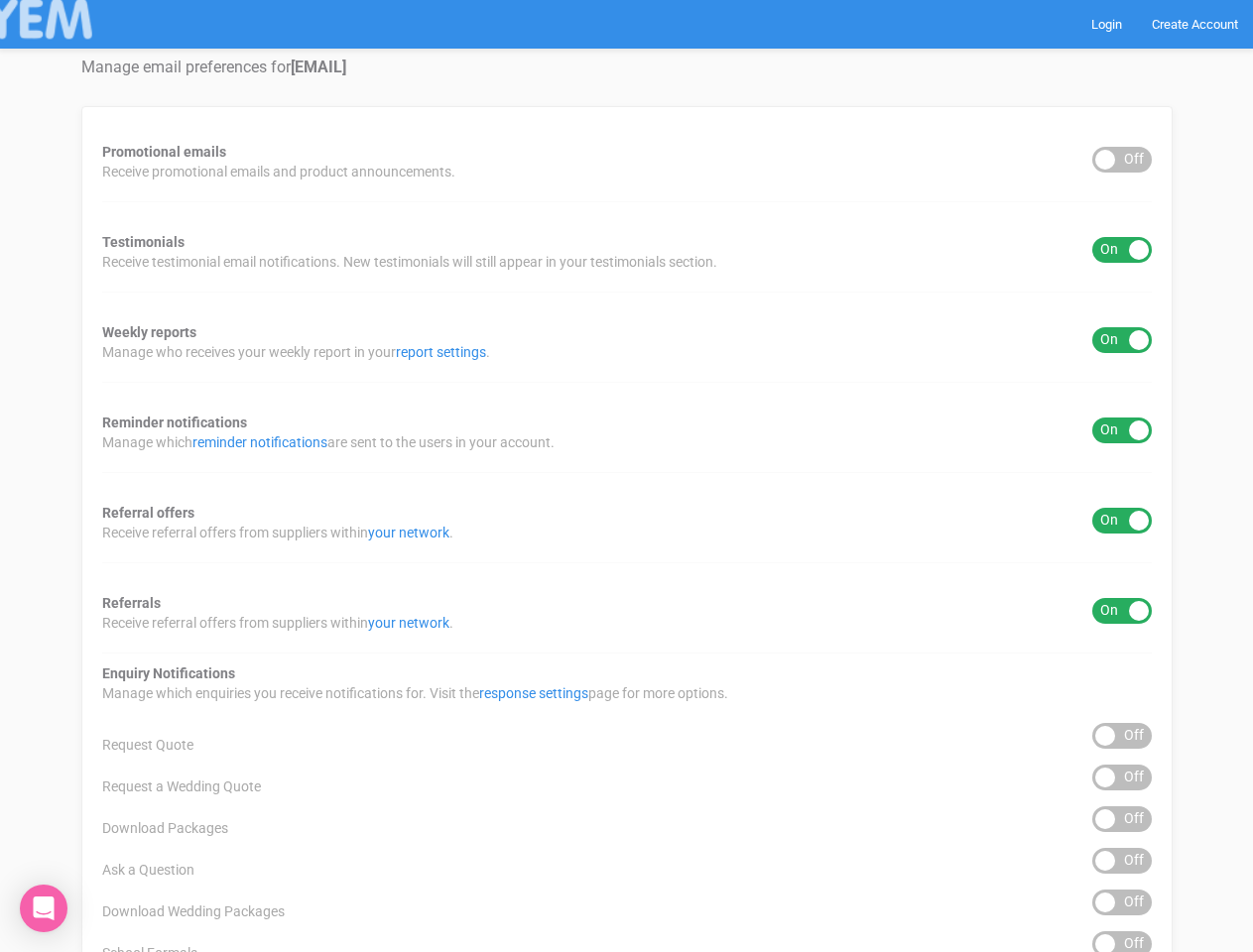 click on "ON
OFF" at bounding box center [1122, 250] 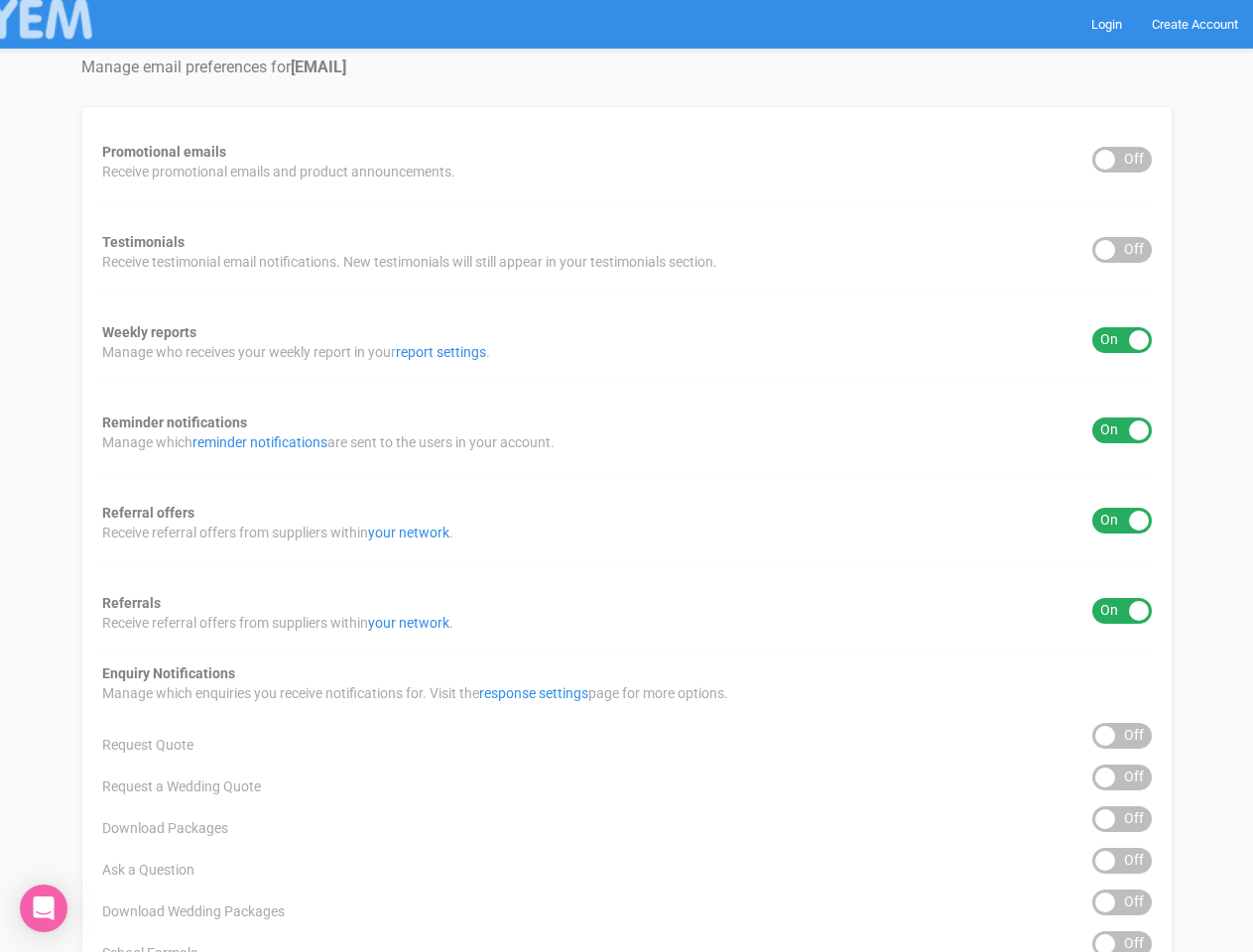 click on "ON
OFF" at bounding box center (1122, 340) 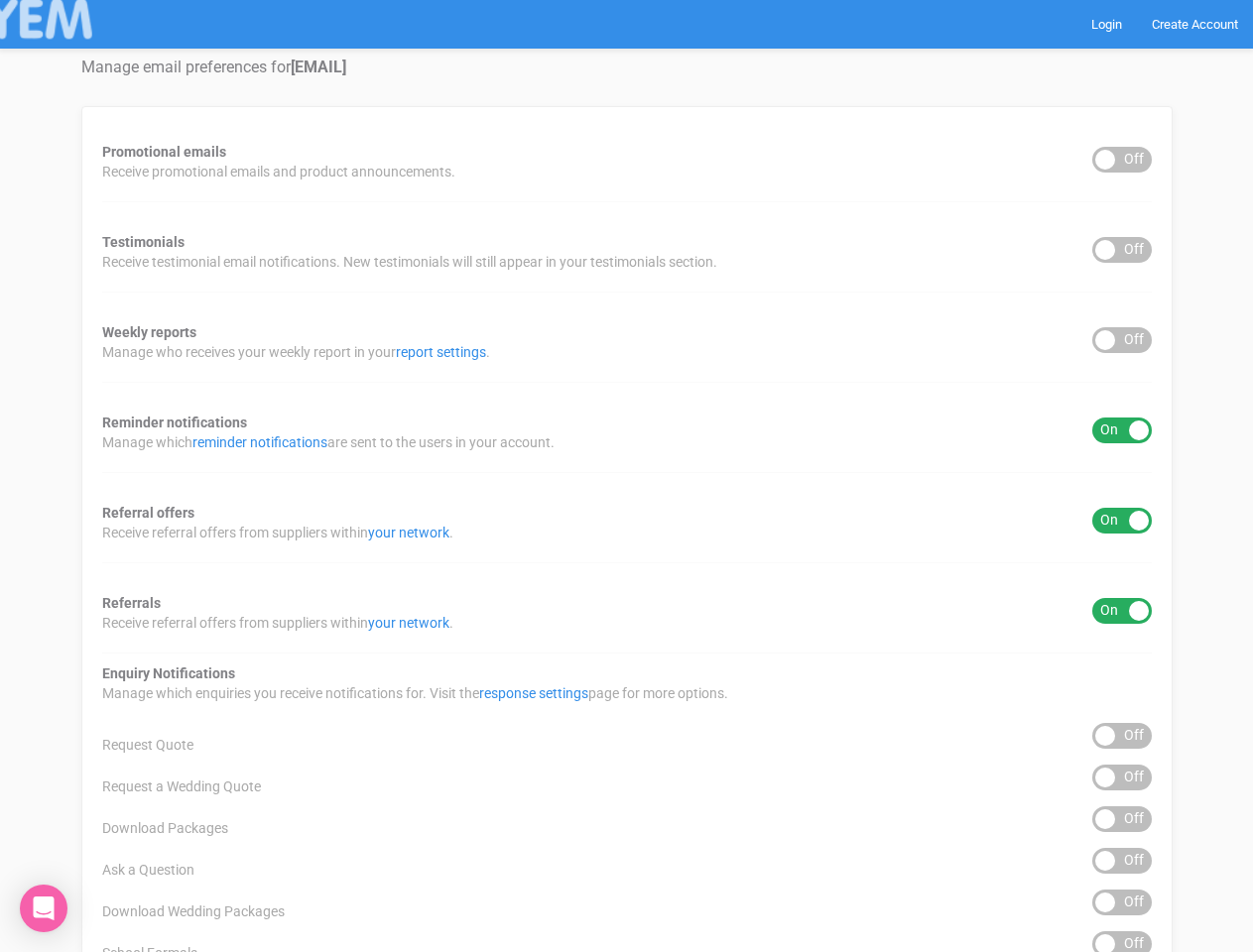click on "ON
OFF" at bounding box center [1122, 430] 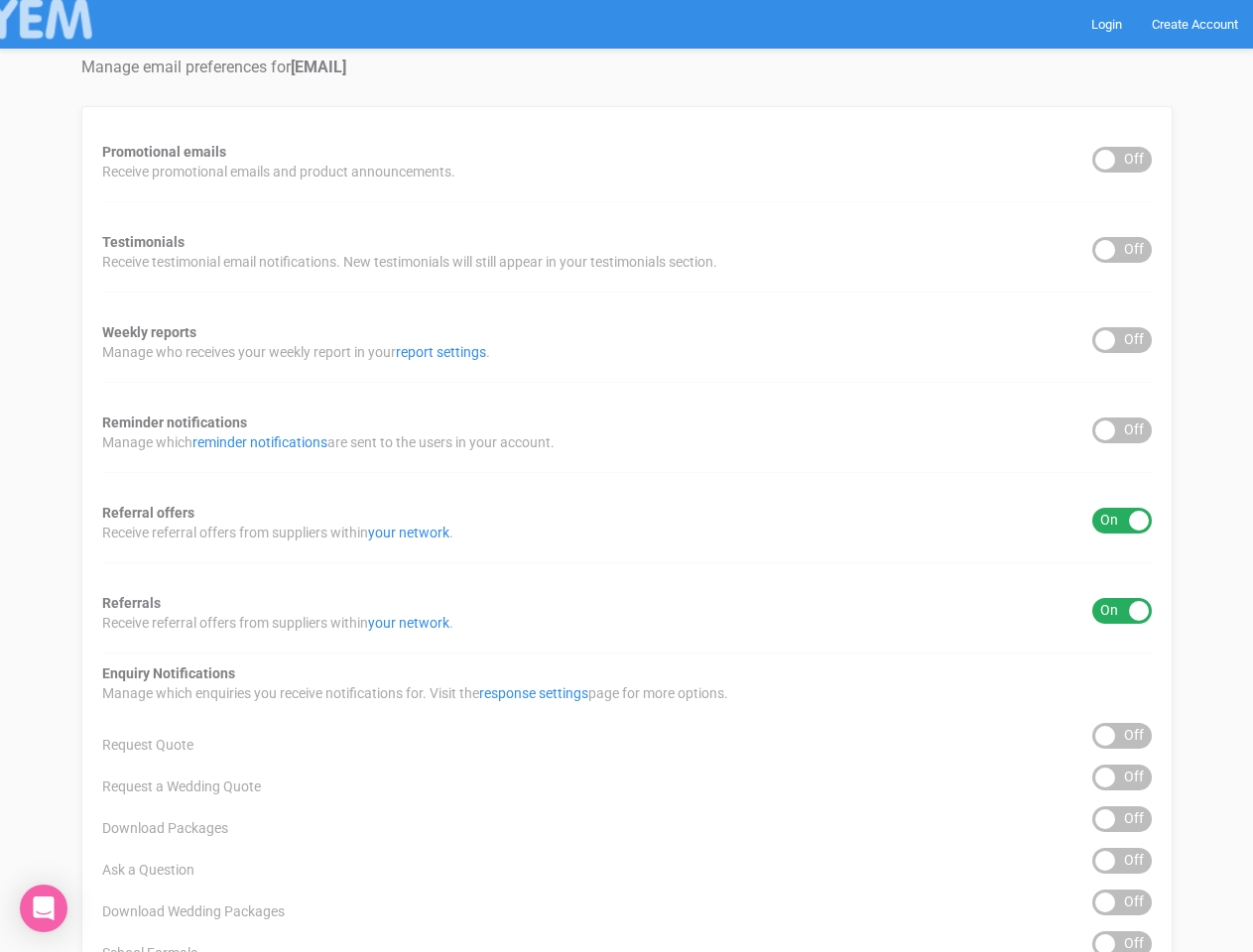 click on "ON
OFF" at bounding box center (1122, 521) 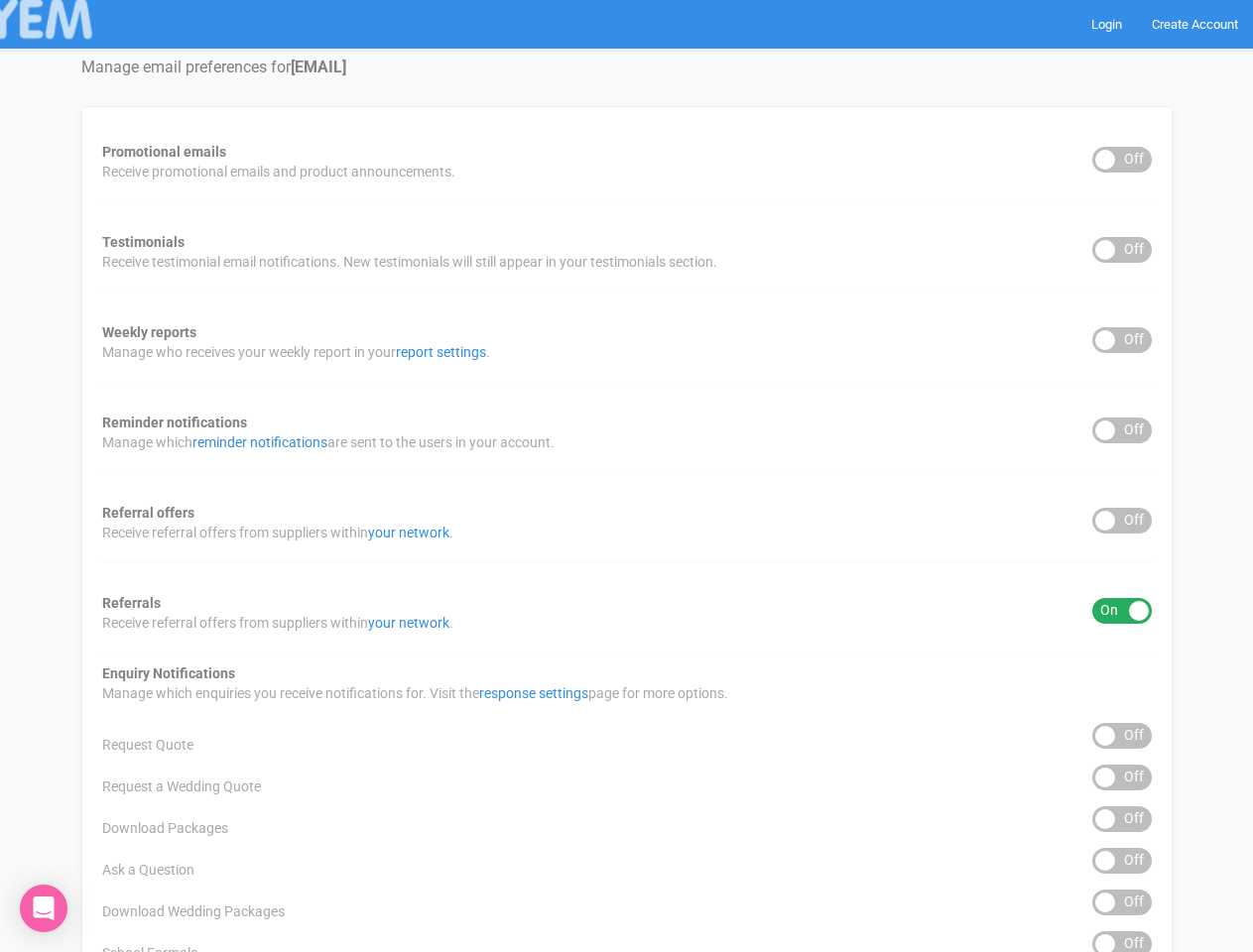 click on "ON
OFF" at bounding box center (1122, 611) 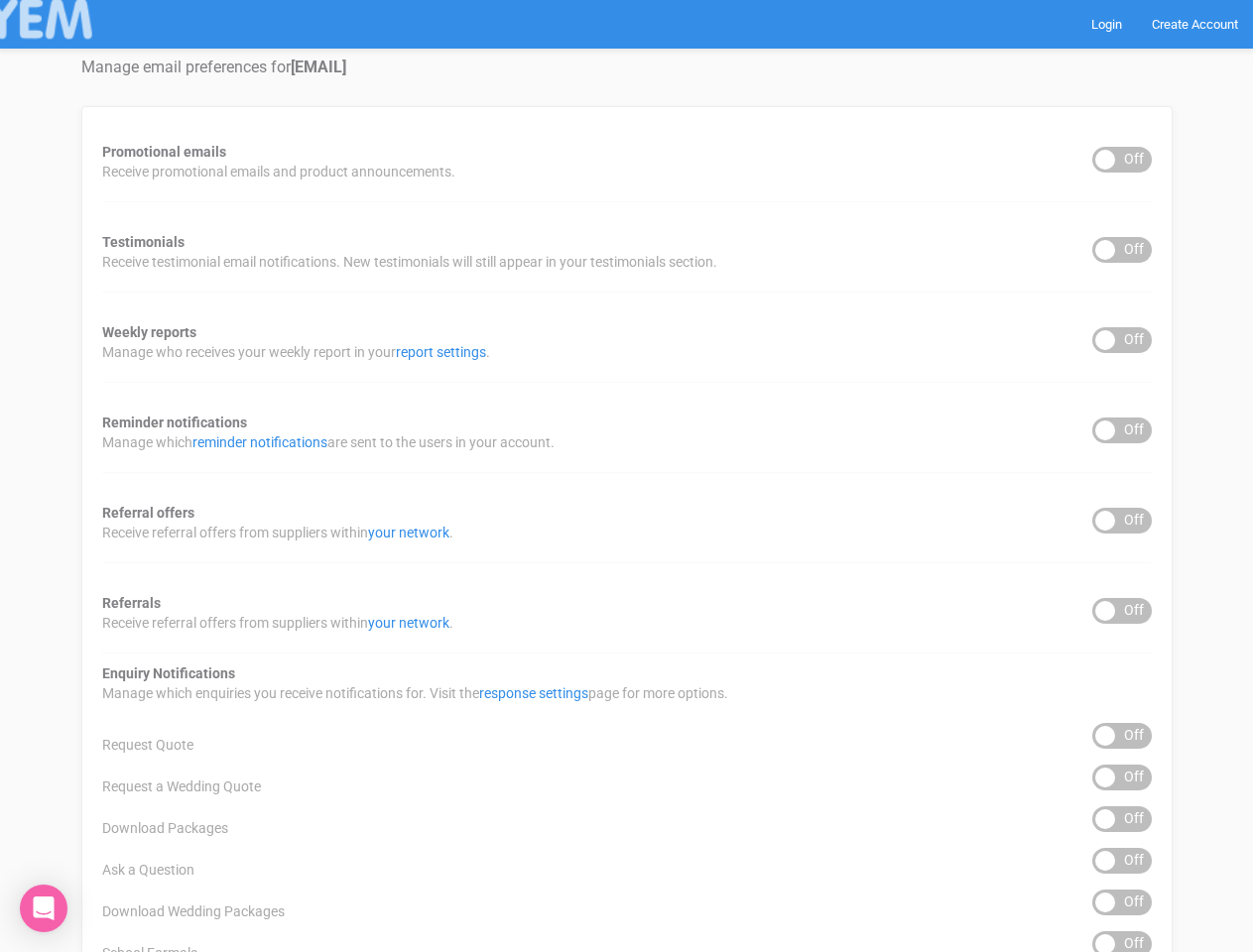 click on "ON
OFF" at bounding box center [1122, 736] 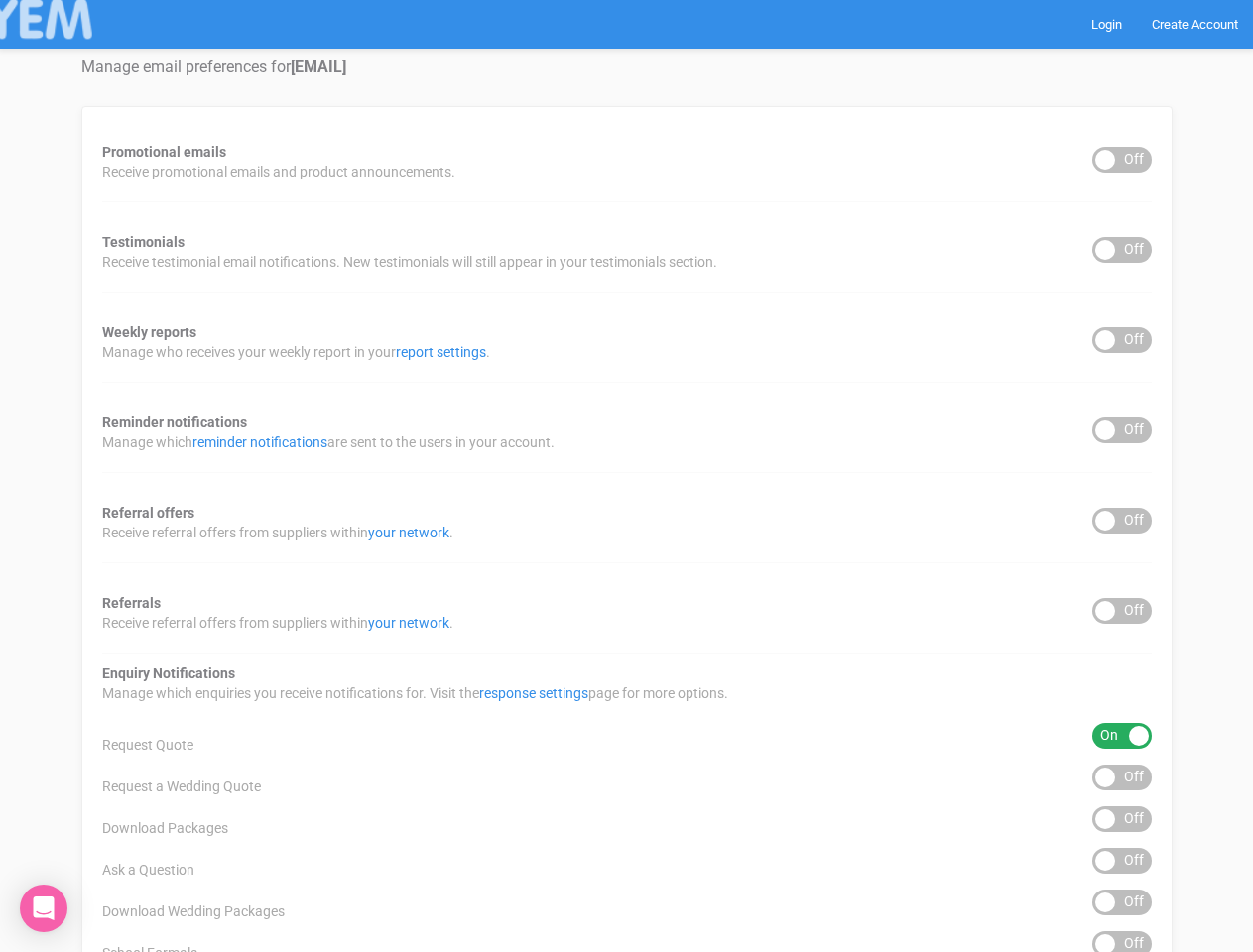click on "ON
OFF" at bounding box center [1122, 777] 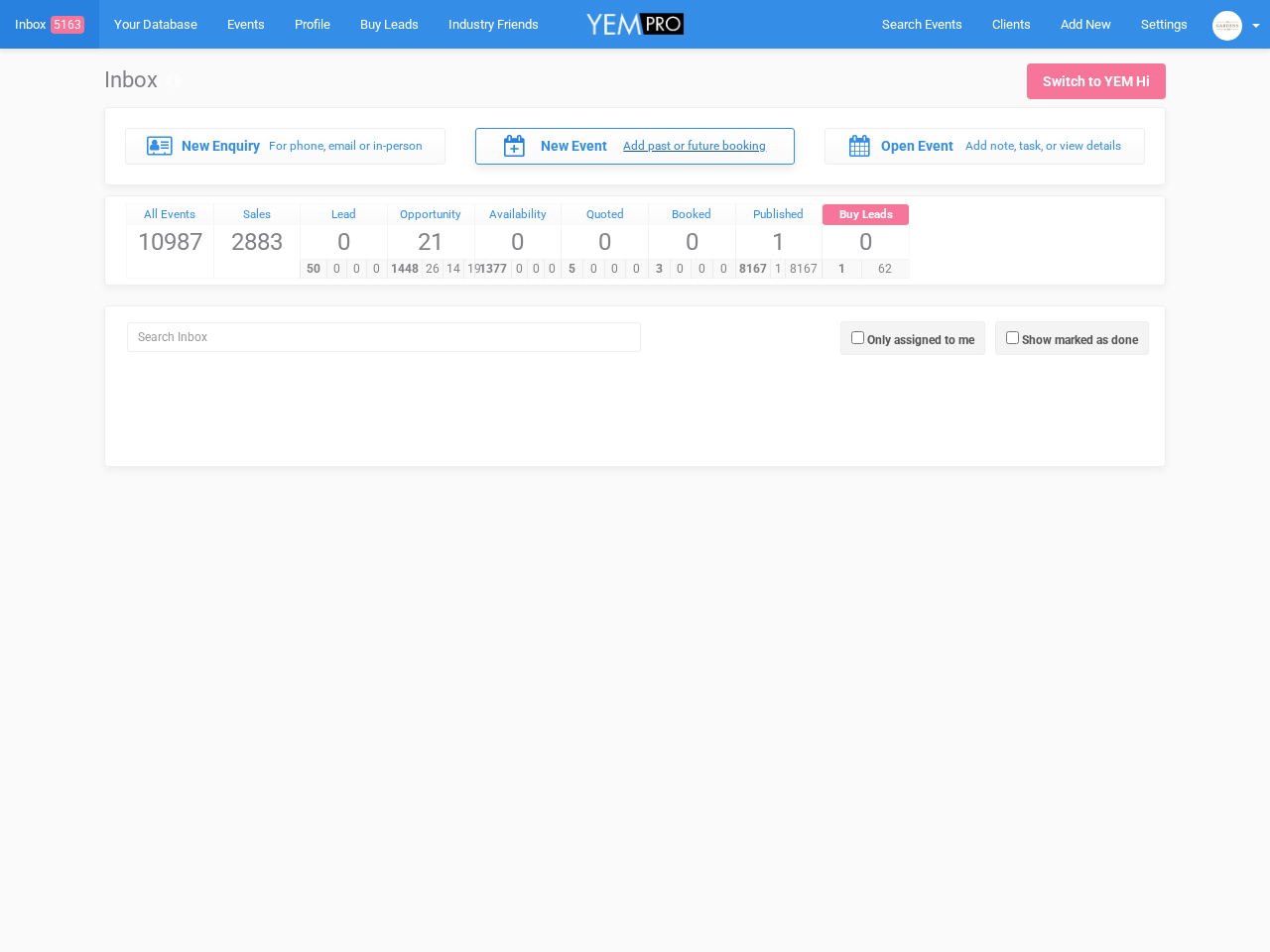 scroll, scrollTop: 0, scrollLeft: 0, axis: both 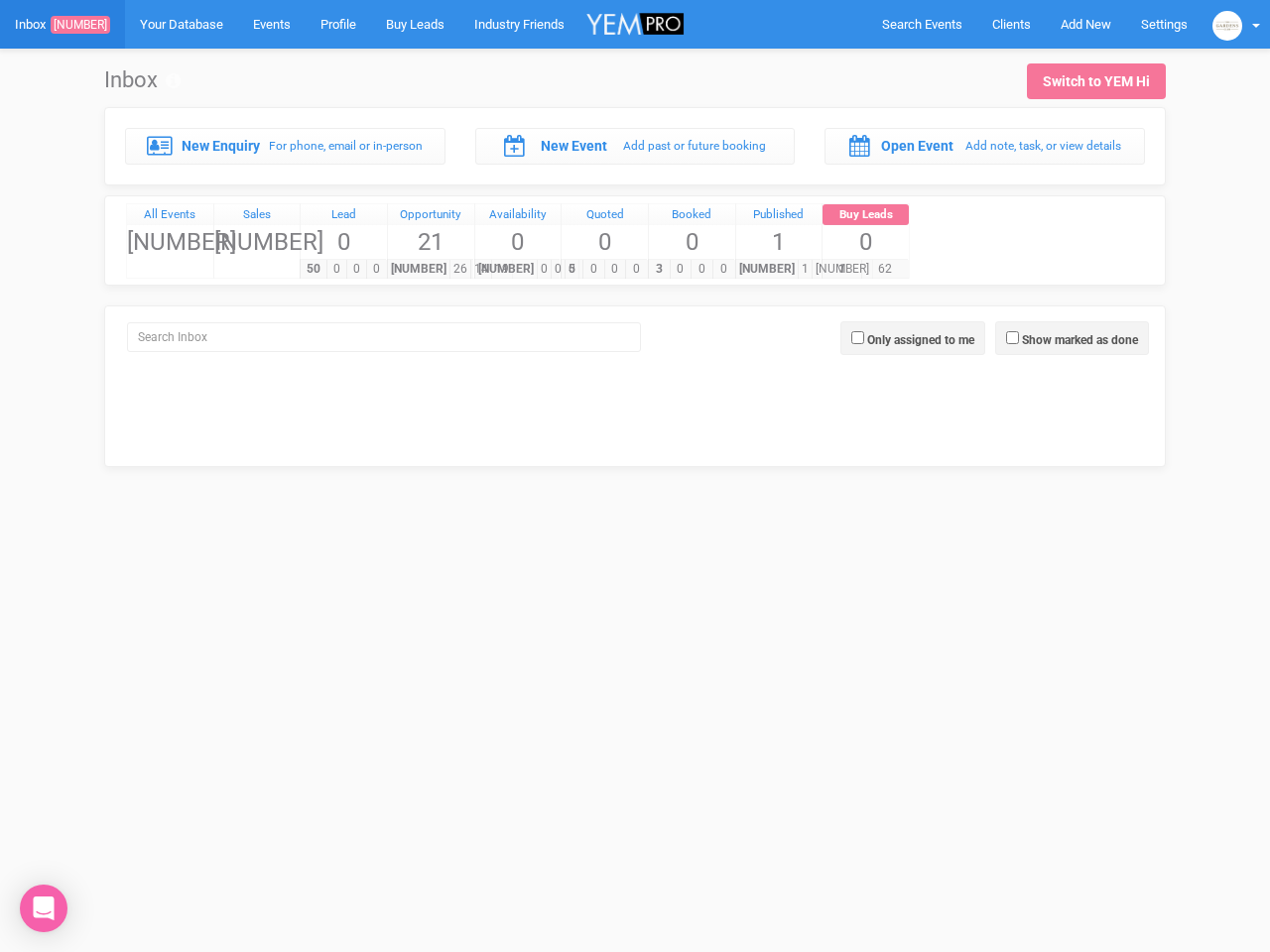 click on "[NUMBER]" at bounding box center [603, 269] 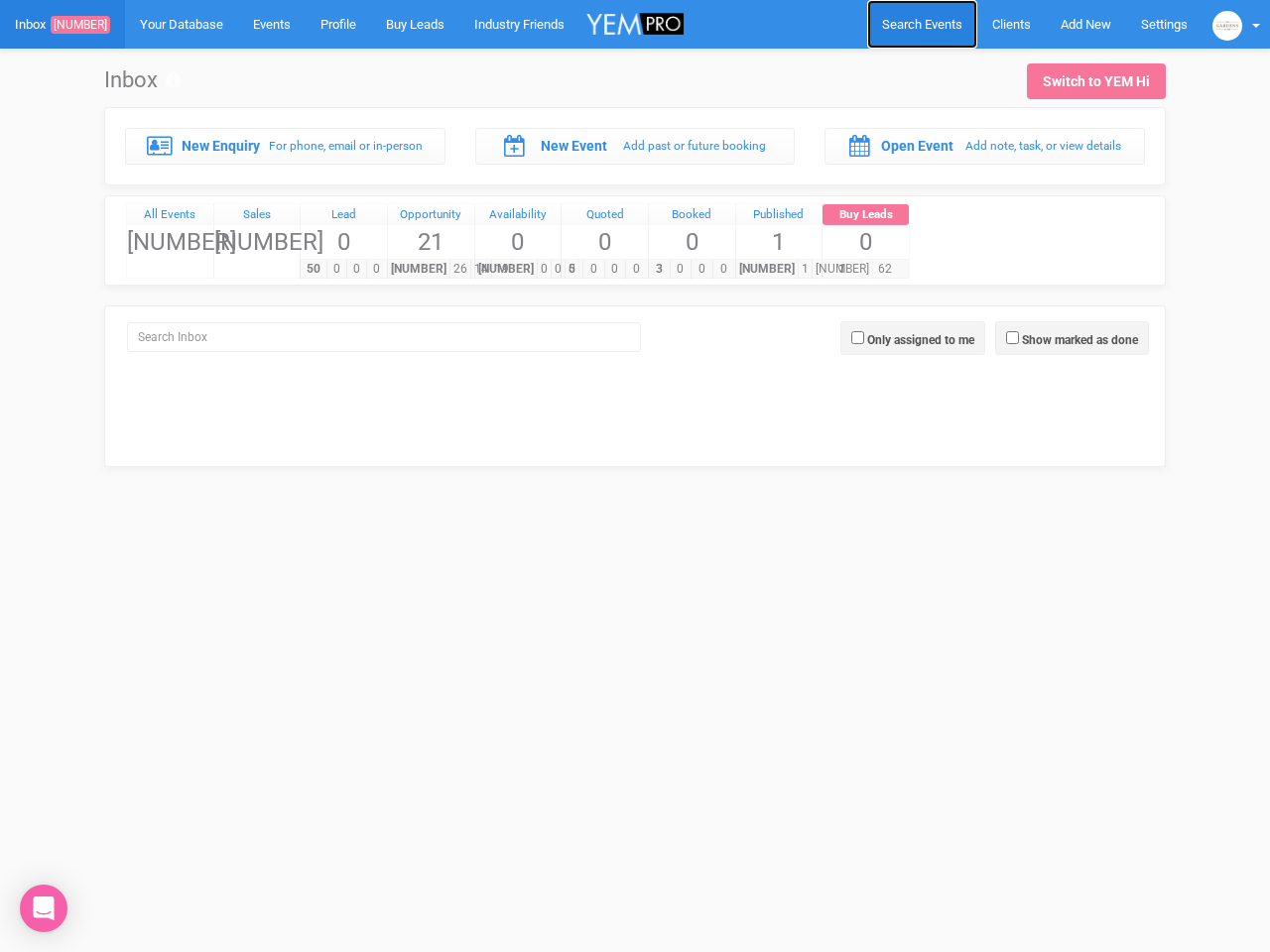 click on "Search Events" at bounding box center [922, 24] 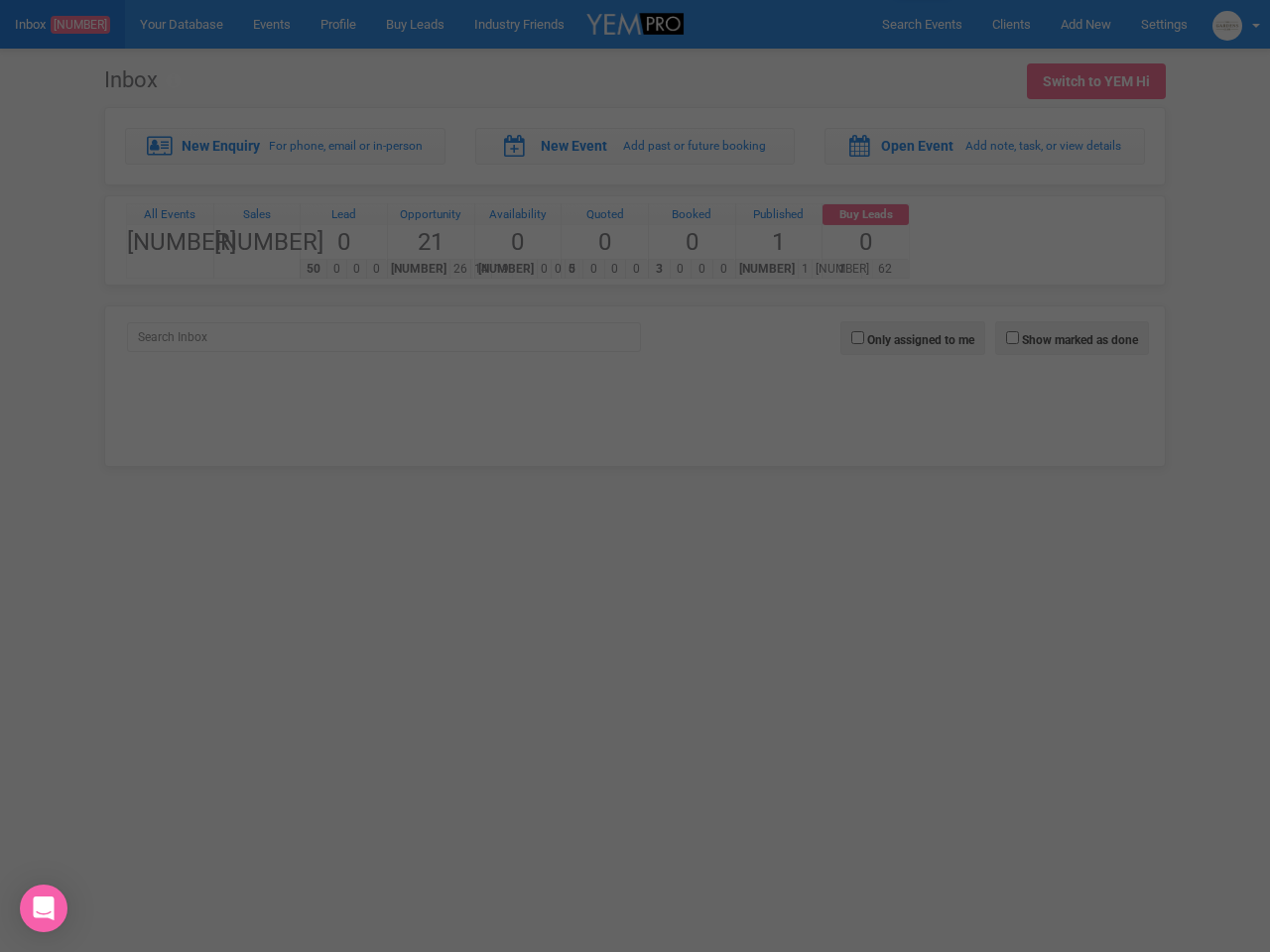 click on "Loading..." at bounding box center (0, 0) 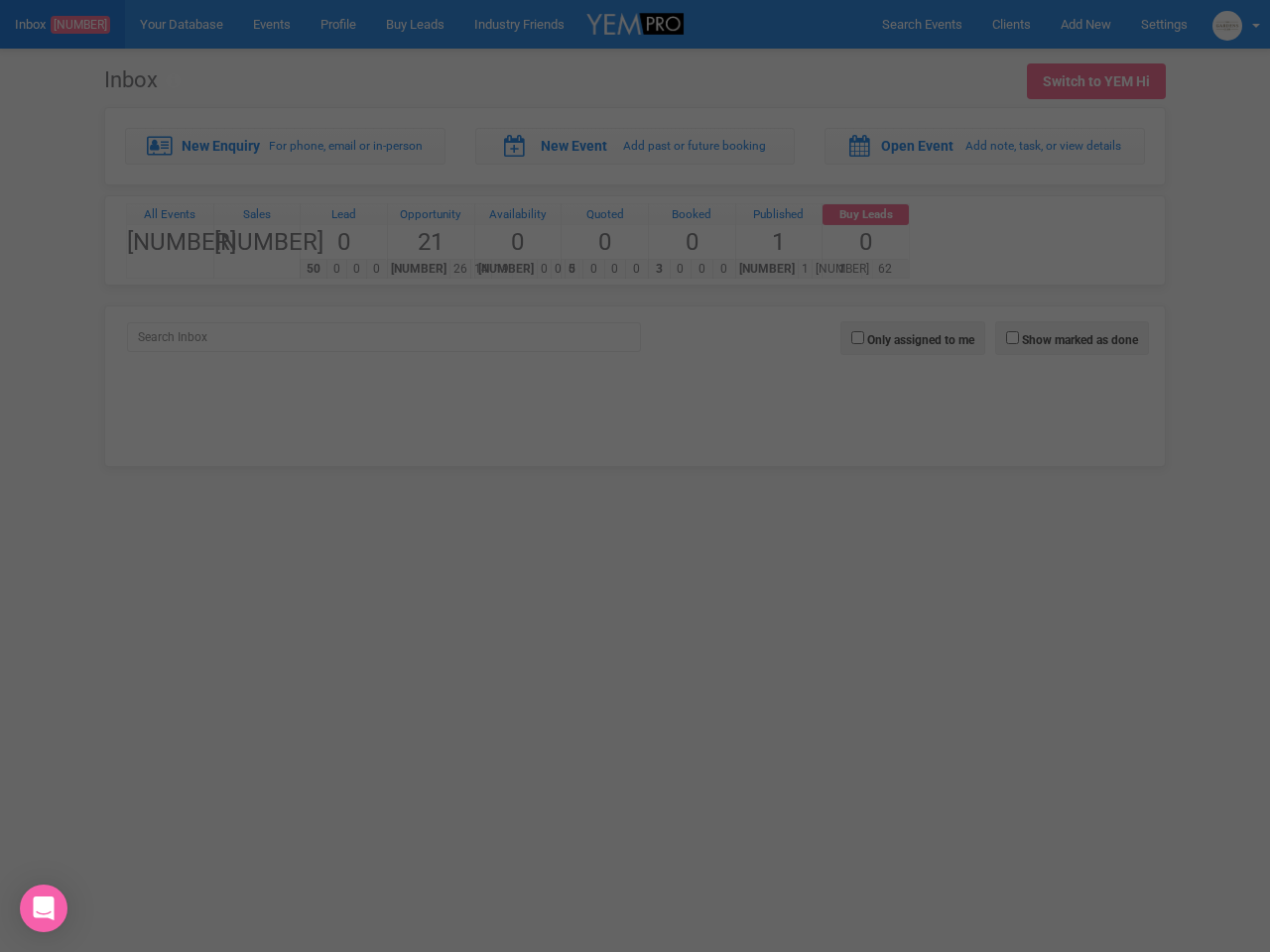 click on "Loading..." at bounding box center (635, 476) 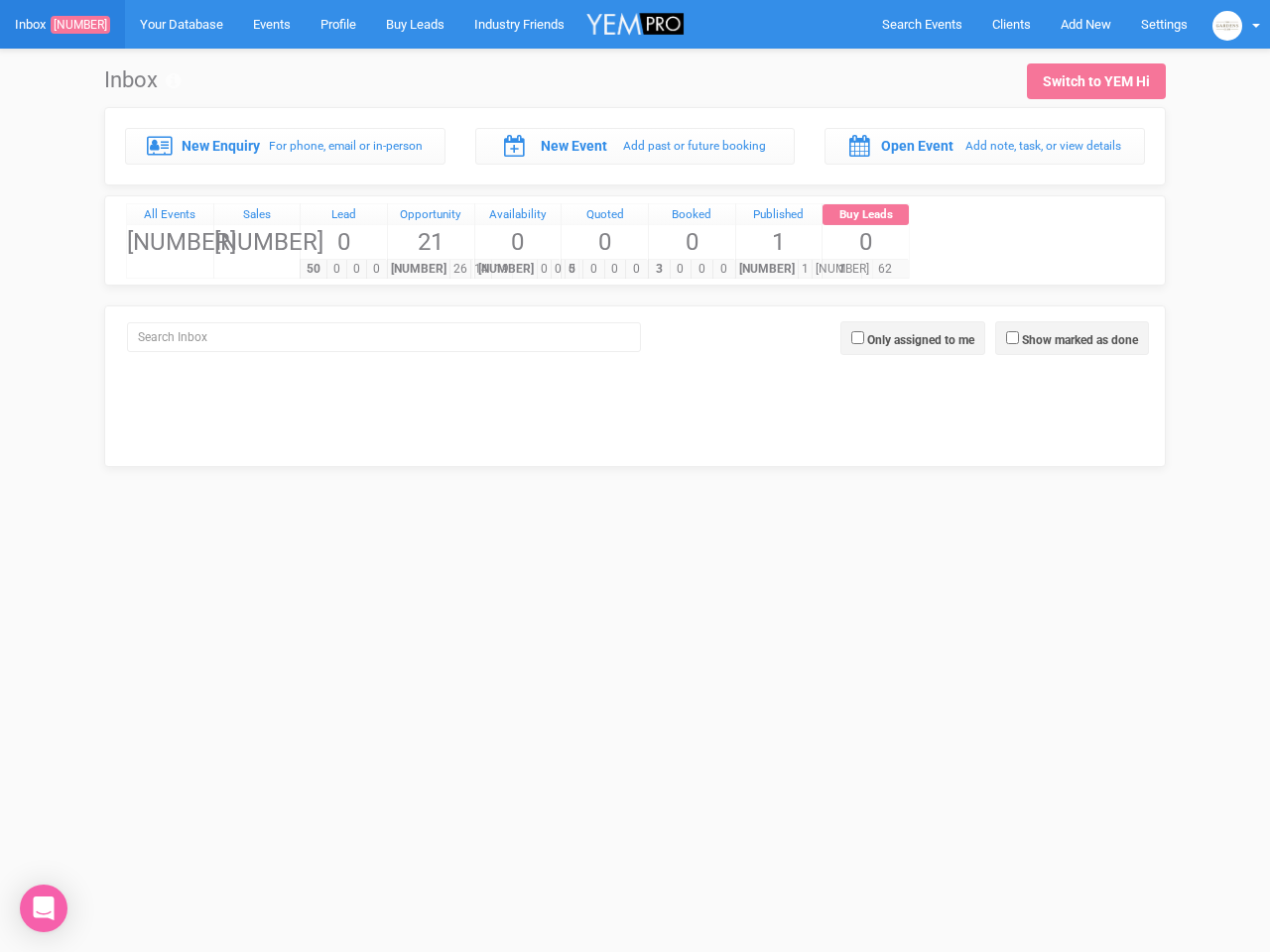click on "Show marked as done" at bounding box center [1080, 340] 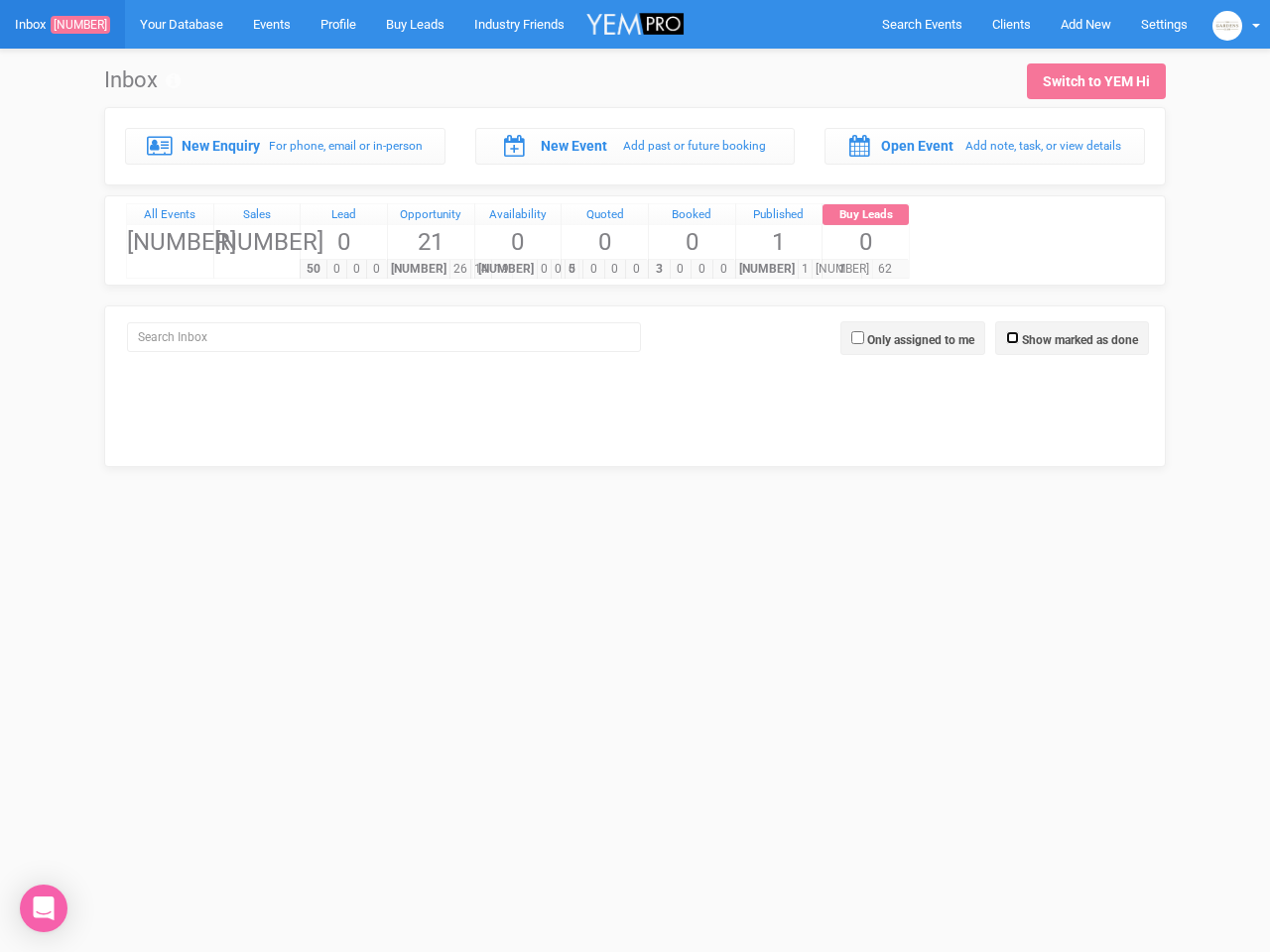 click on "Show marked as done" at bounding box center (1012, 337) 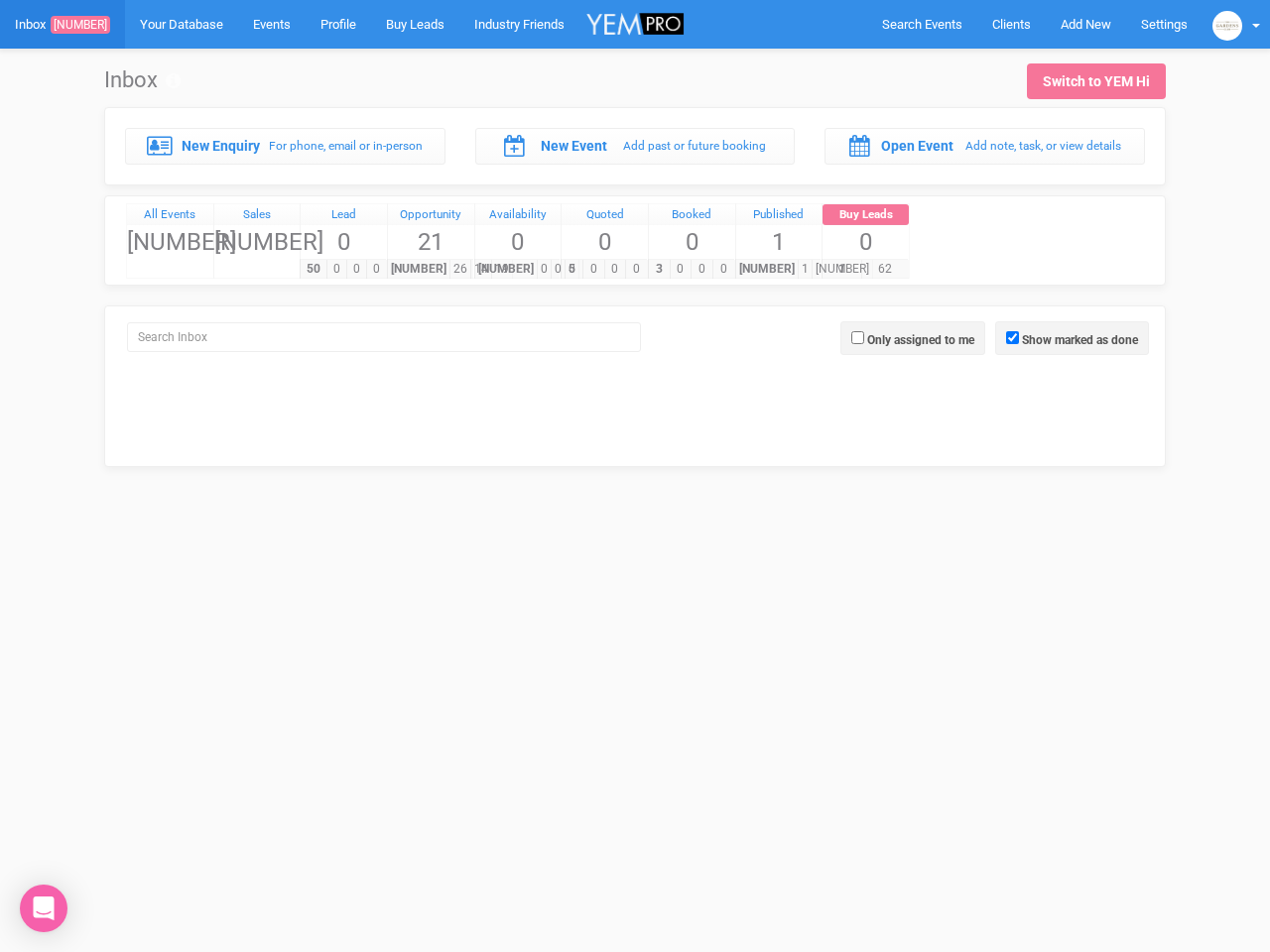 click on "Only assigned to me" at bounding box center [921, 340] 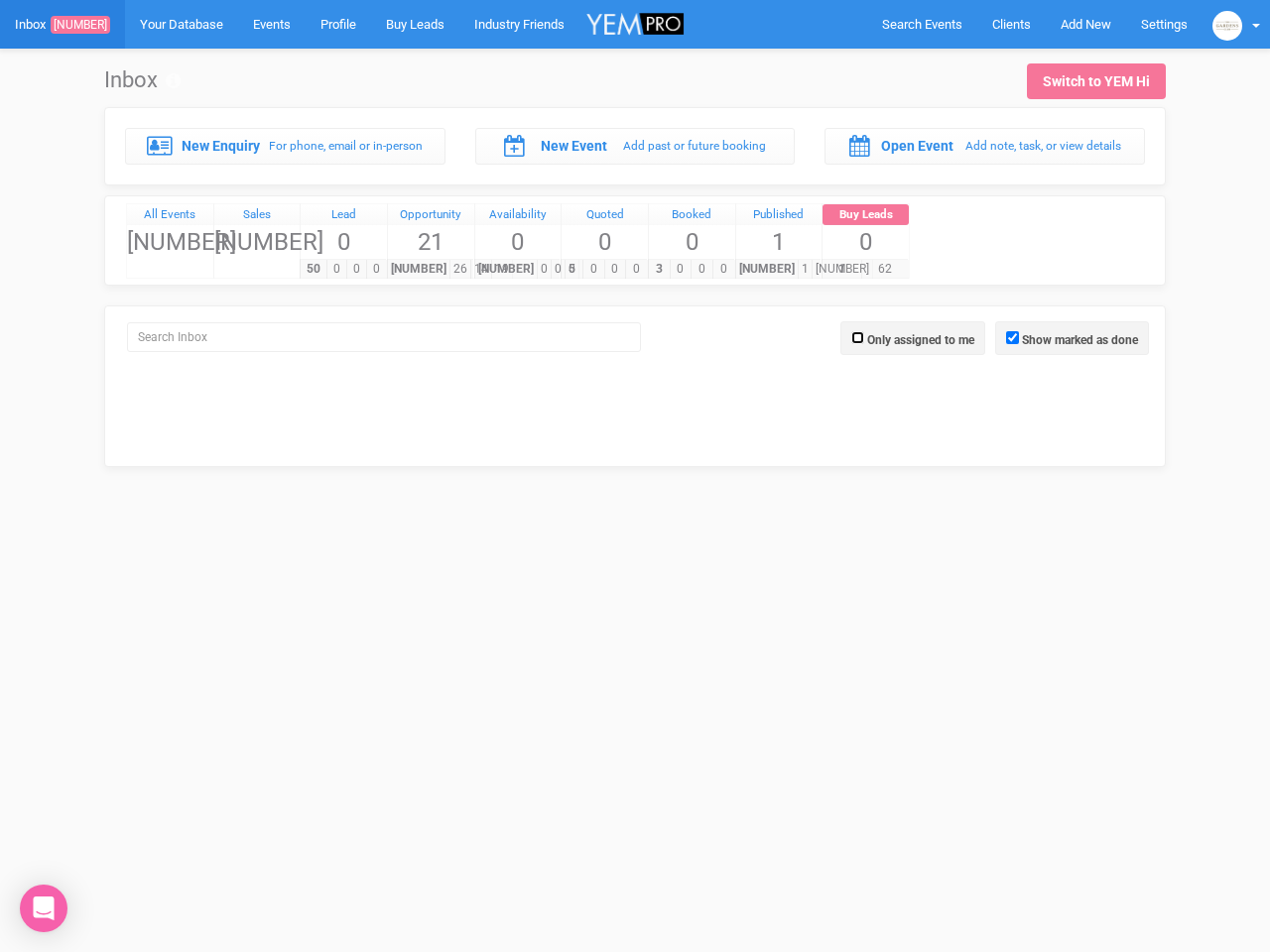 click on "Only assigned to me" at bounding box center (857, 337) 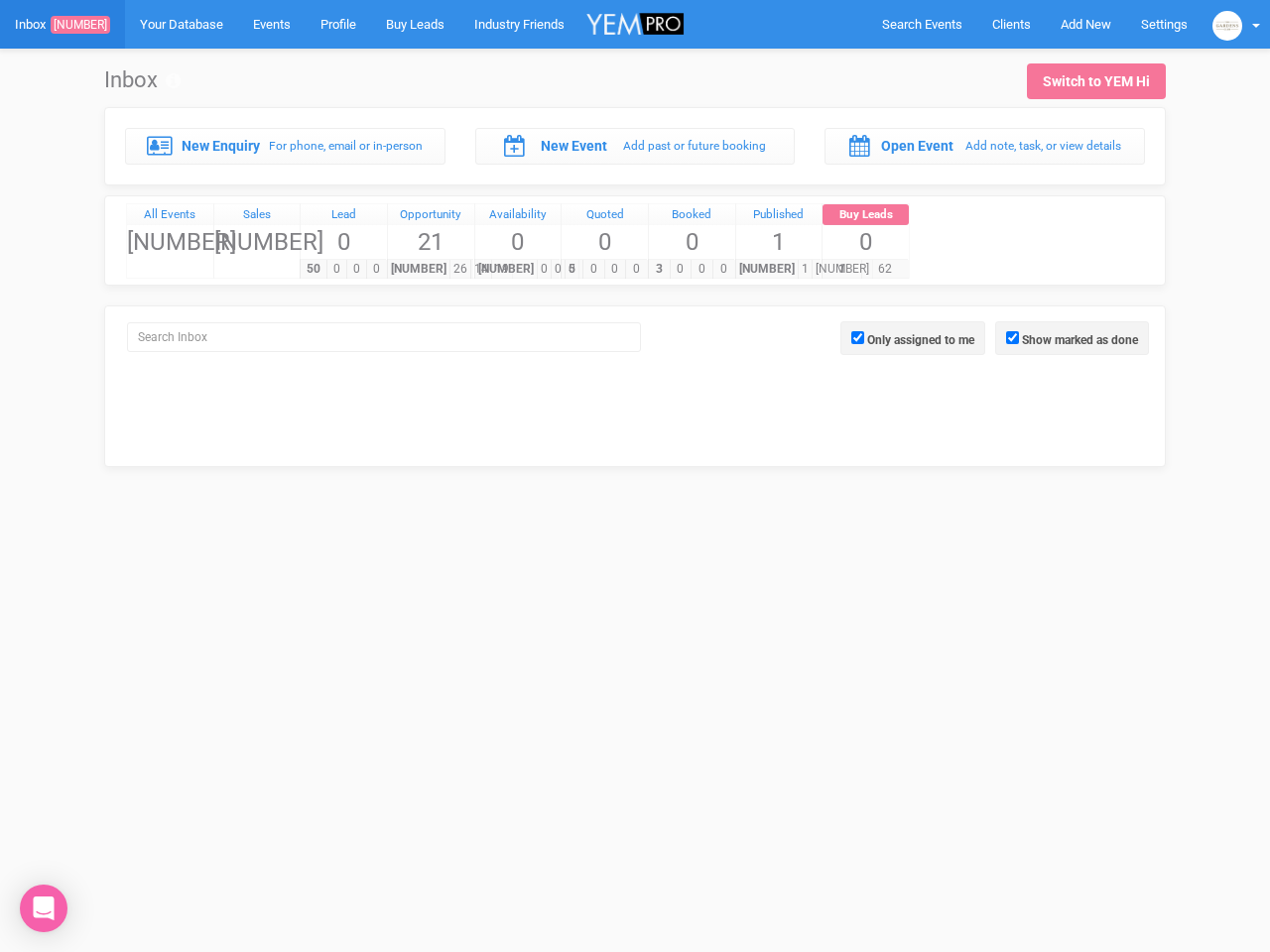 click 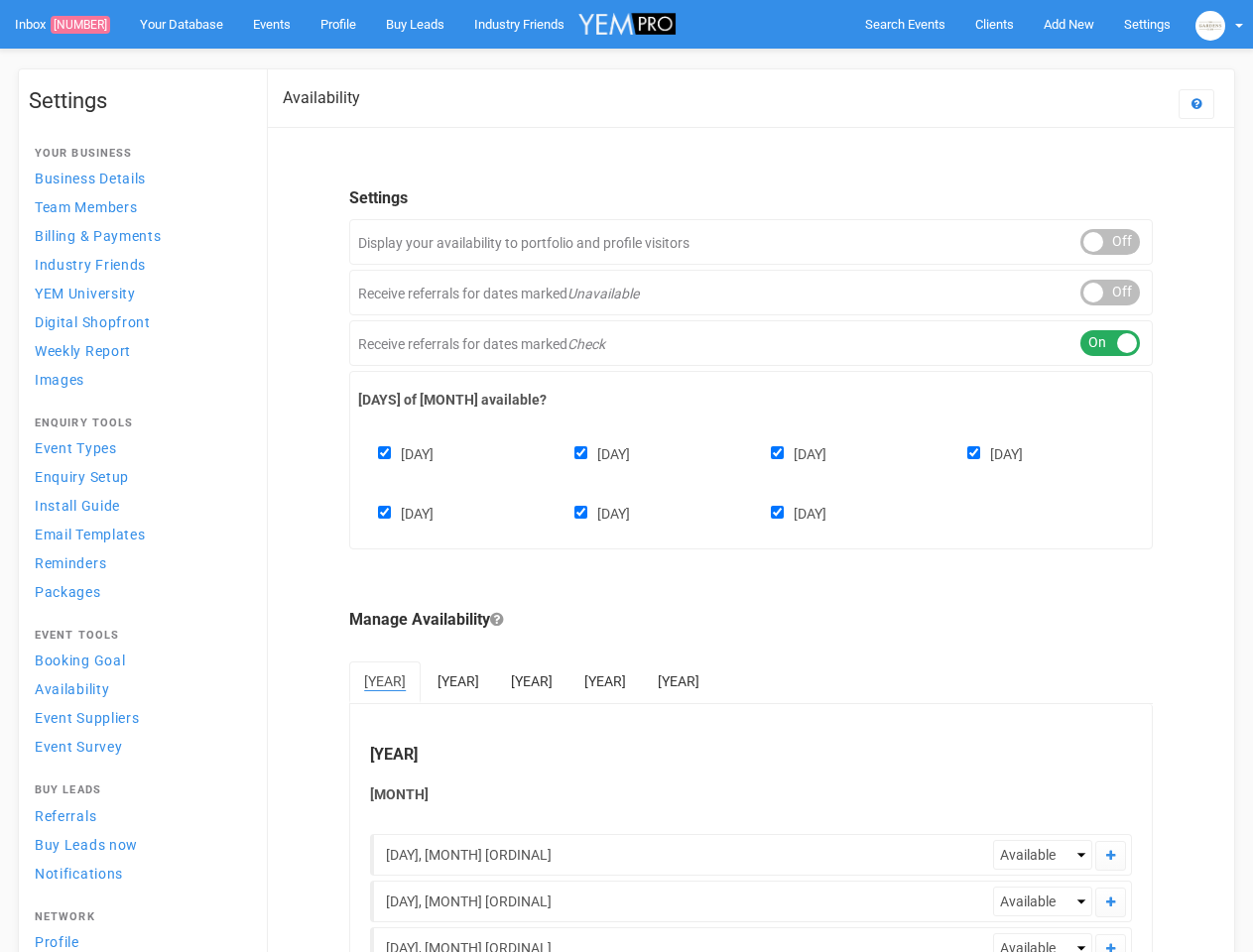 scroll, scrollTop: 0, scrollLeft: 0, axis: both 